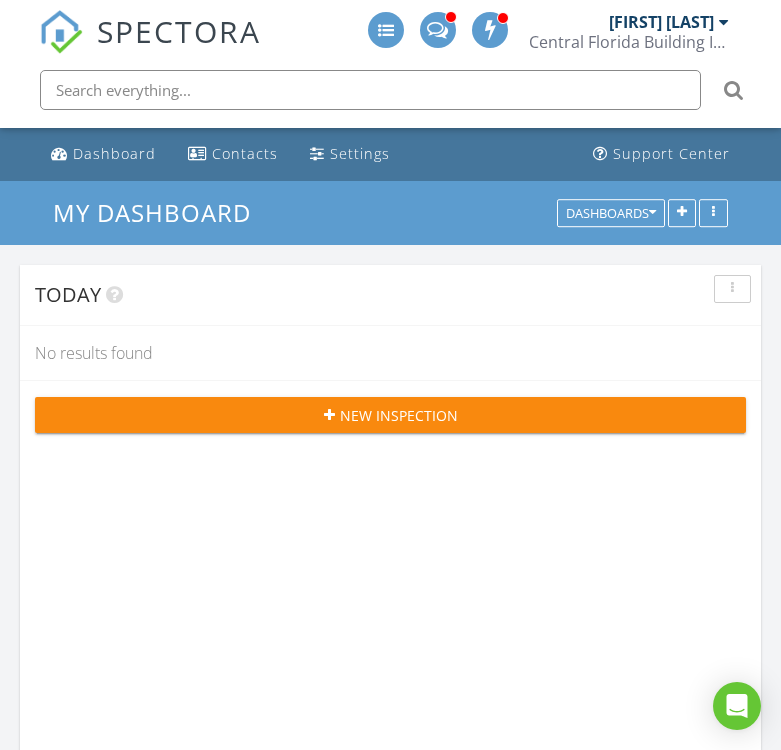 scroll, scrollTop: 0, scrollLeft: 0, axis: both 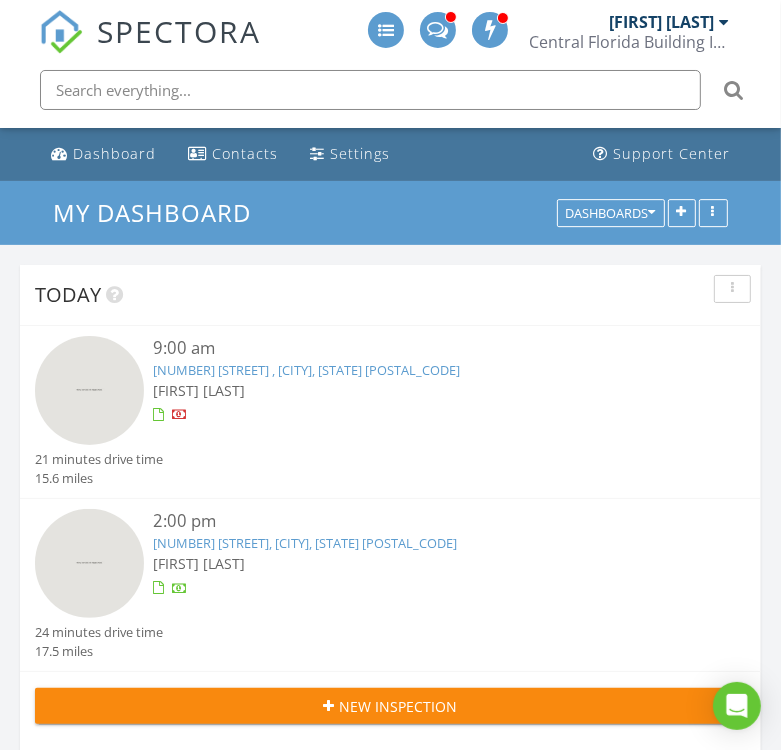 click at bounding box center [89, 563] 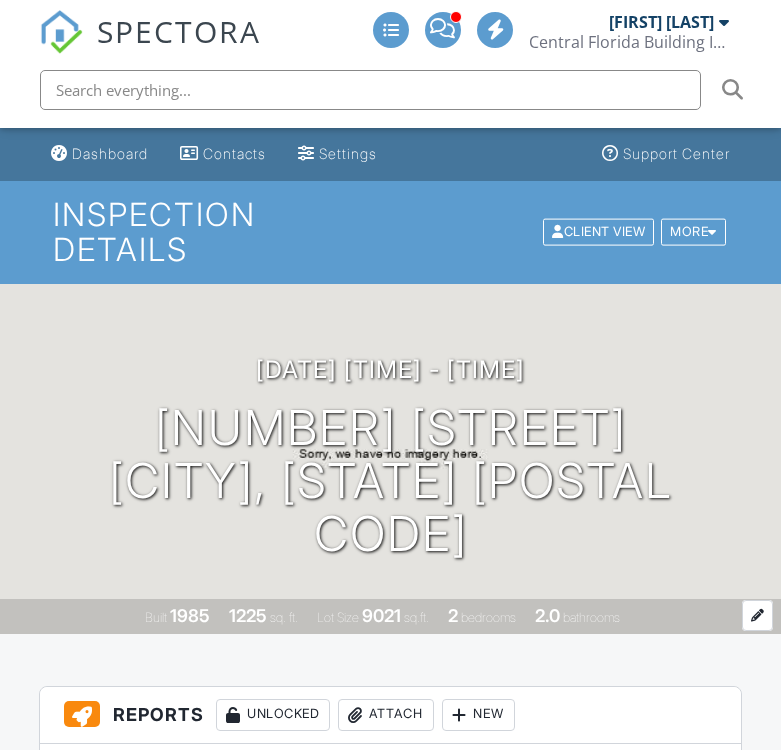 scroll, scrollTop: 0, scrollLeft: 0, axis: both 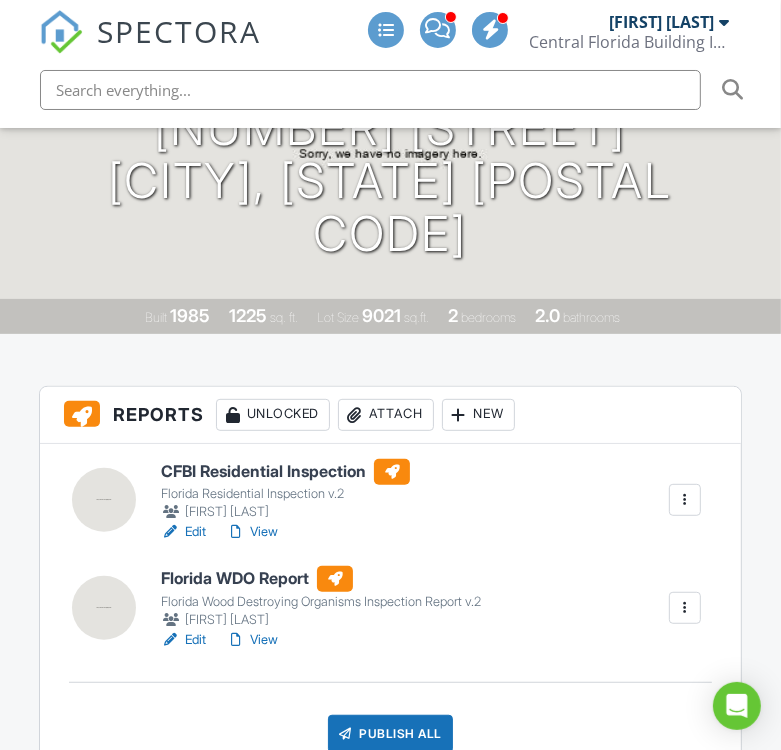 click on "Attach" at bounding box center [386, 415] 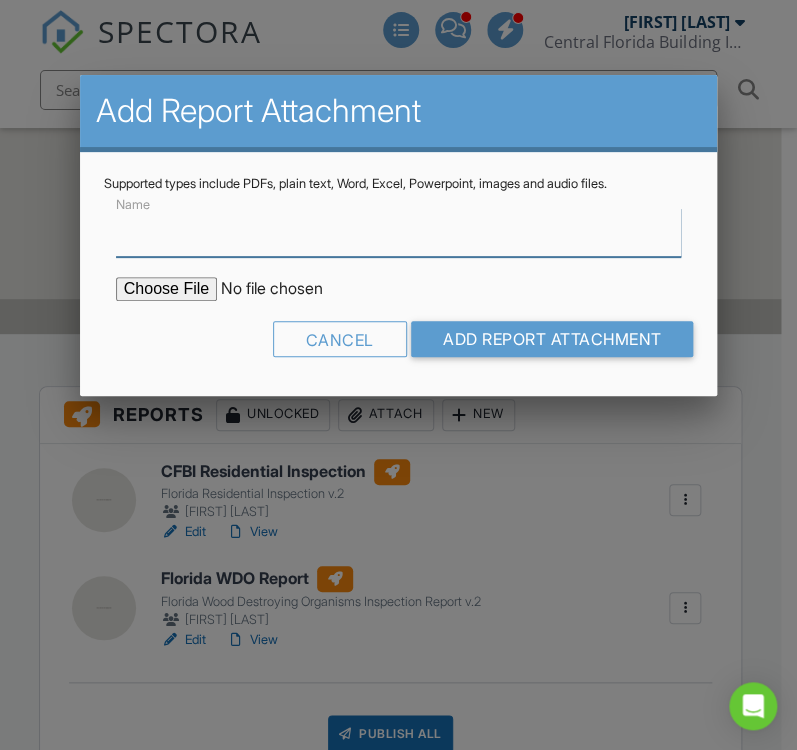 click on "Name" at bounding box center (399, 232) 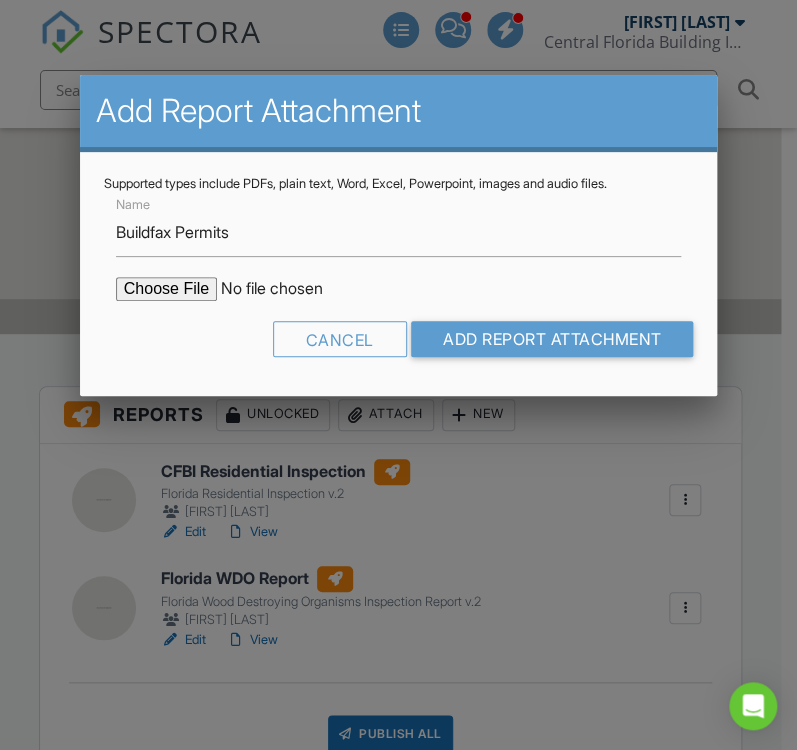 click at bounding box center (286, 289) 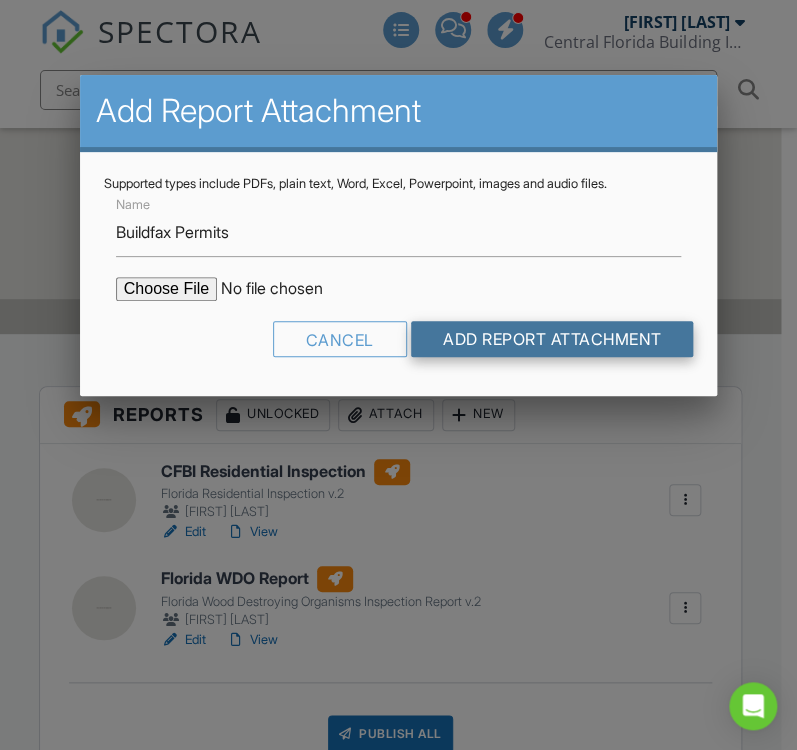 click on "Add Report Attachment" at bounding box center (552, 339) 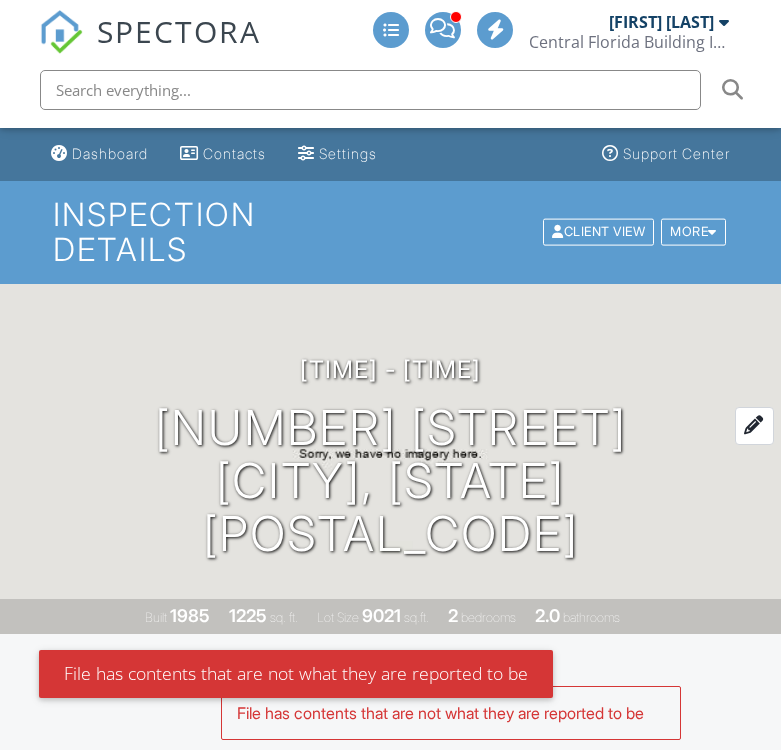 scroll, scrollTop: 0, scrollLeft: 0, axis: both 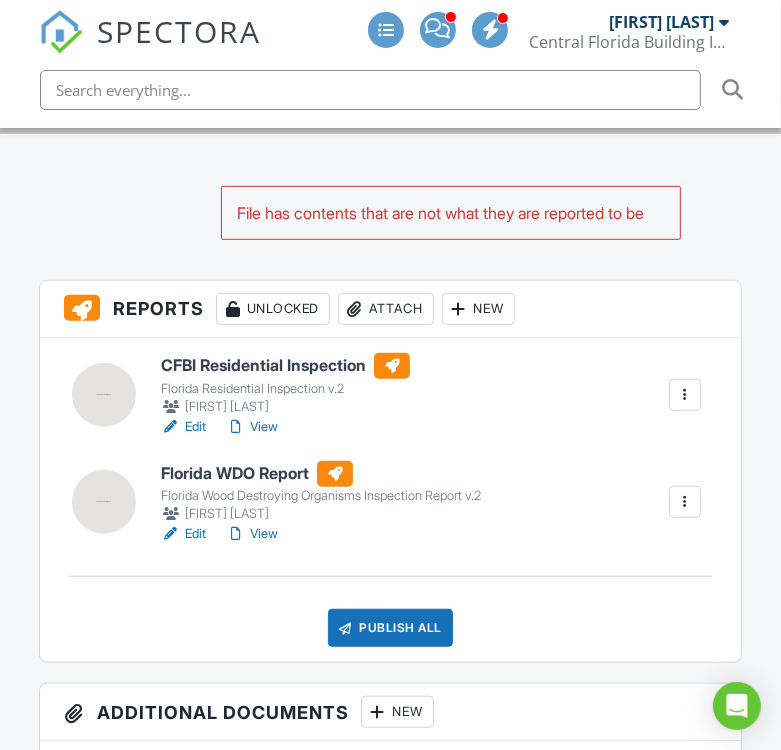 click on "Attach" at bounding box center [386, 309] 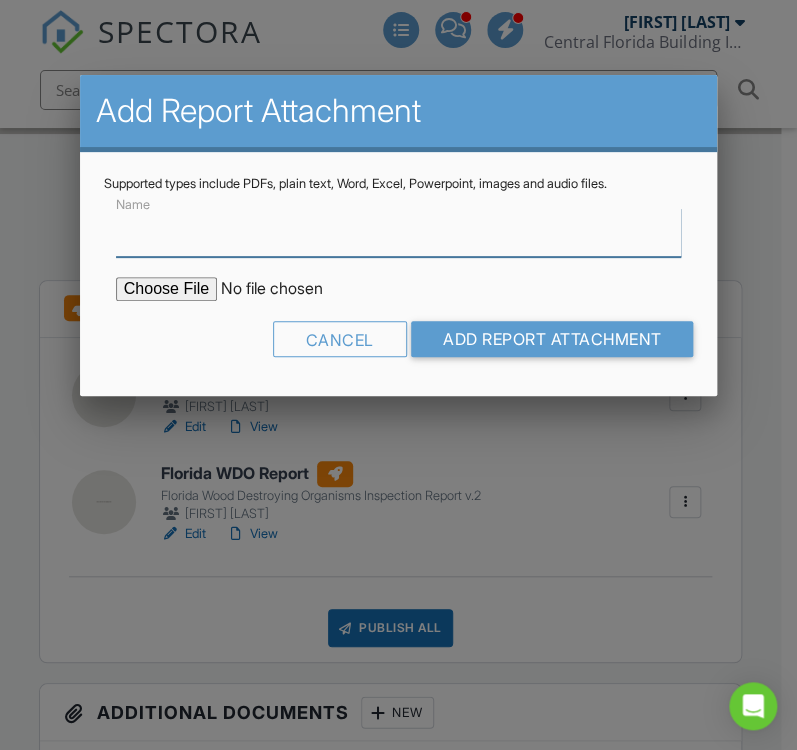 click on "Name" at bounding box center (399, 232) 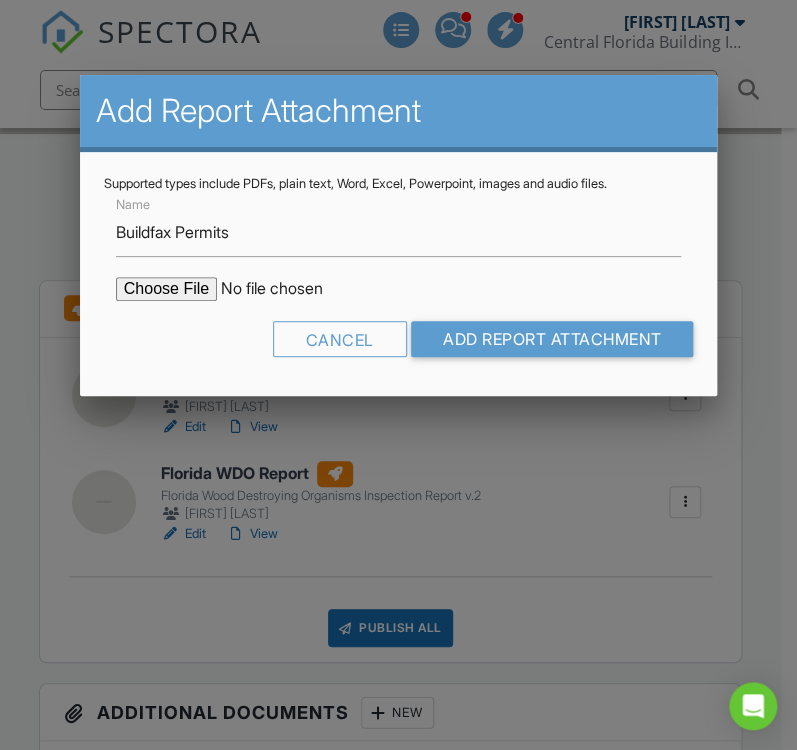 click at bounding box center [286, 289] 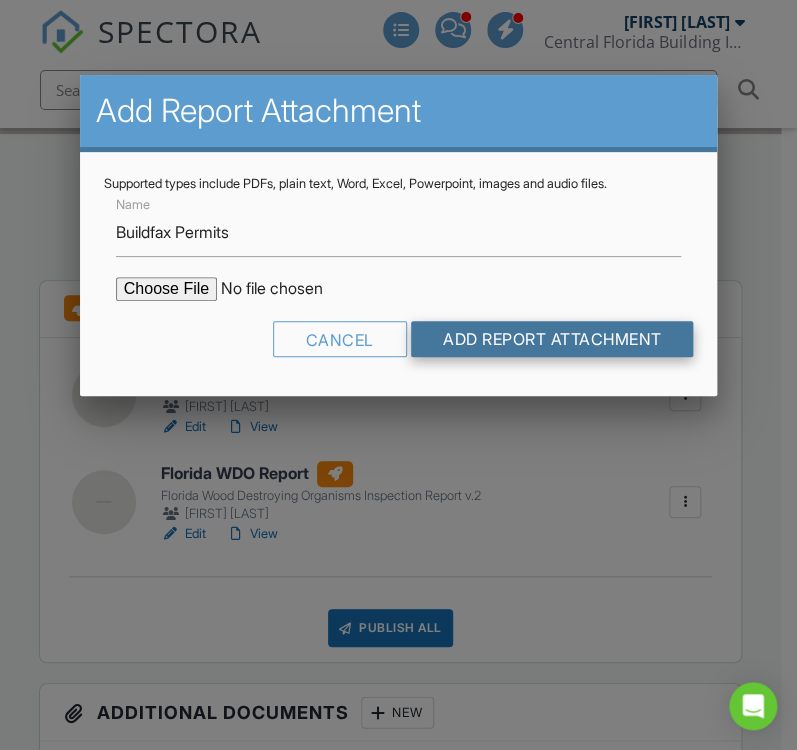 click on "Add Report Attachment" at bounding box center (552, 339) 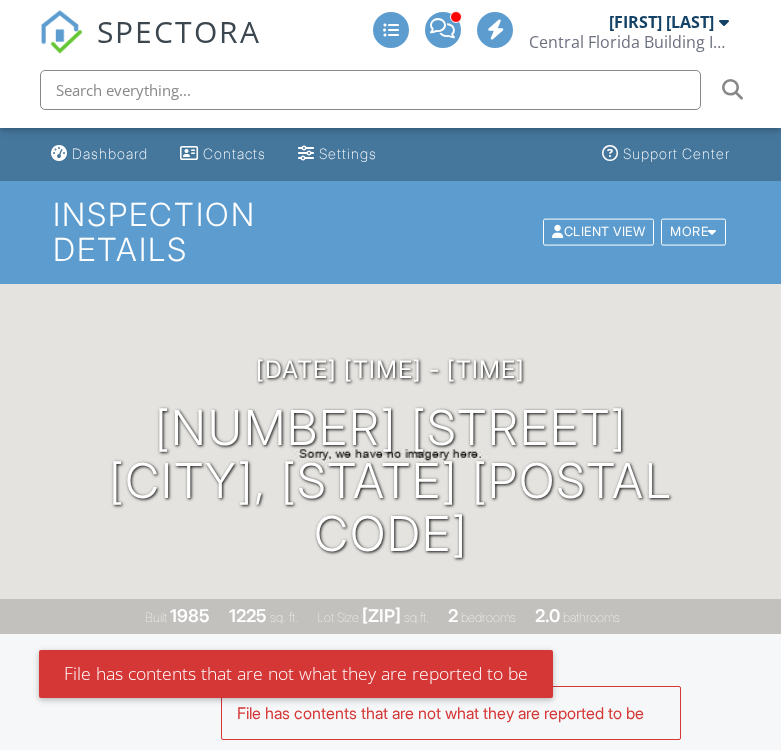 scroll, scrollTop: 0, scrollLeft: 0, axis: both 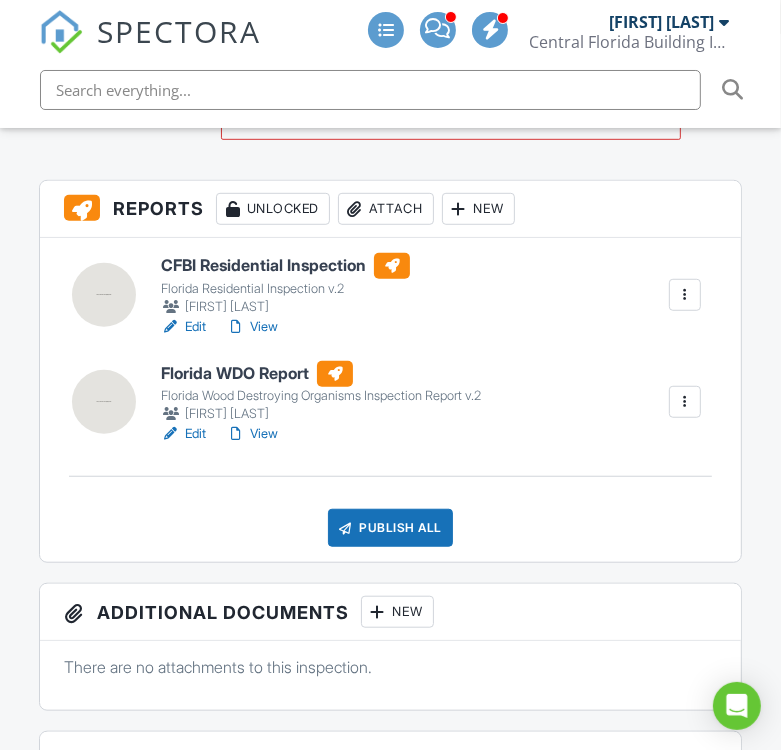 click on "CFBI Residential Inspection" at bounding box center [285, 266] 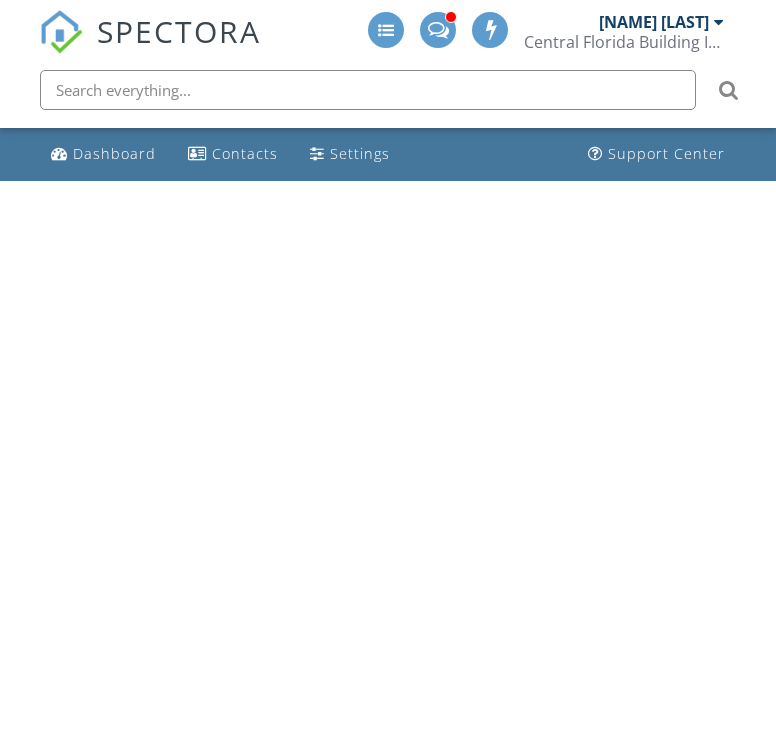scroll, scrollTop: 0, scrollLeft: 0, axis: both 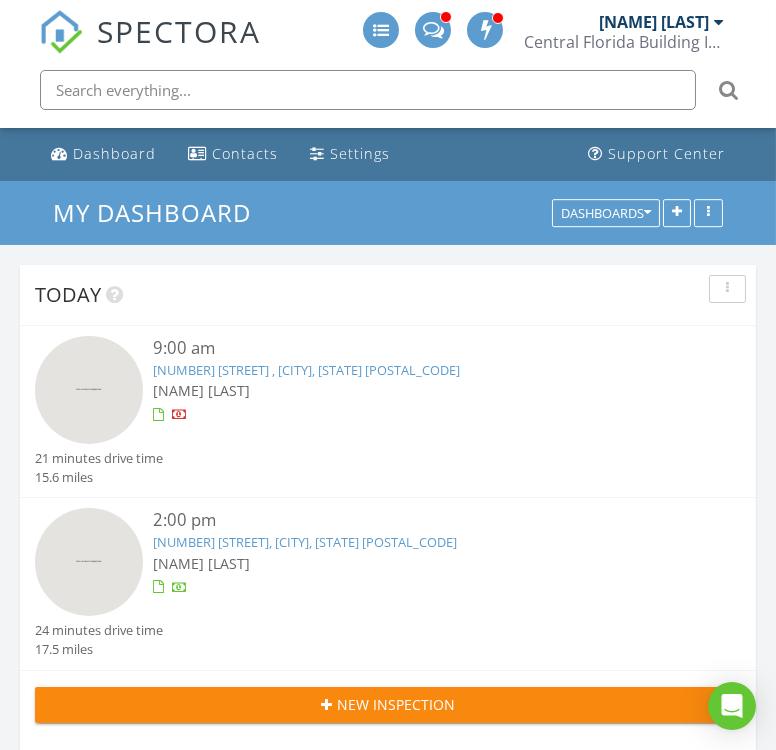 click at bounding box center [89, 390] 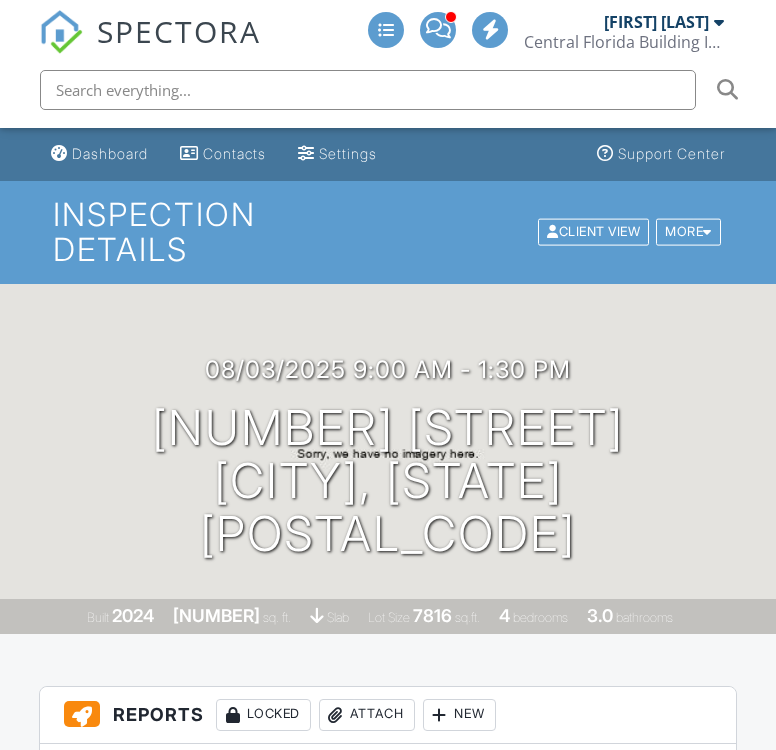 scroll, scrollTop: 0, scrollLeft: 0, axis: both 